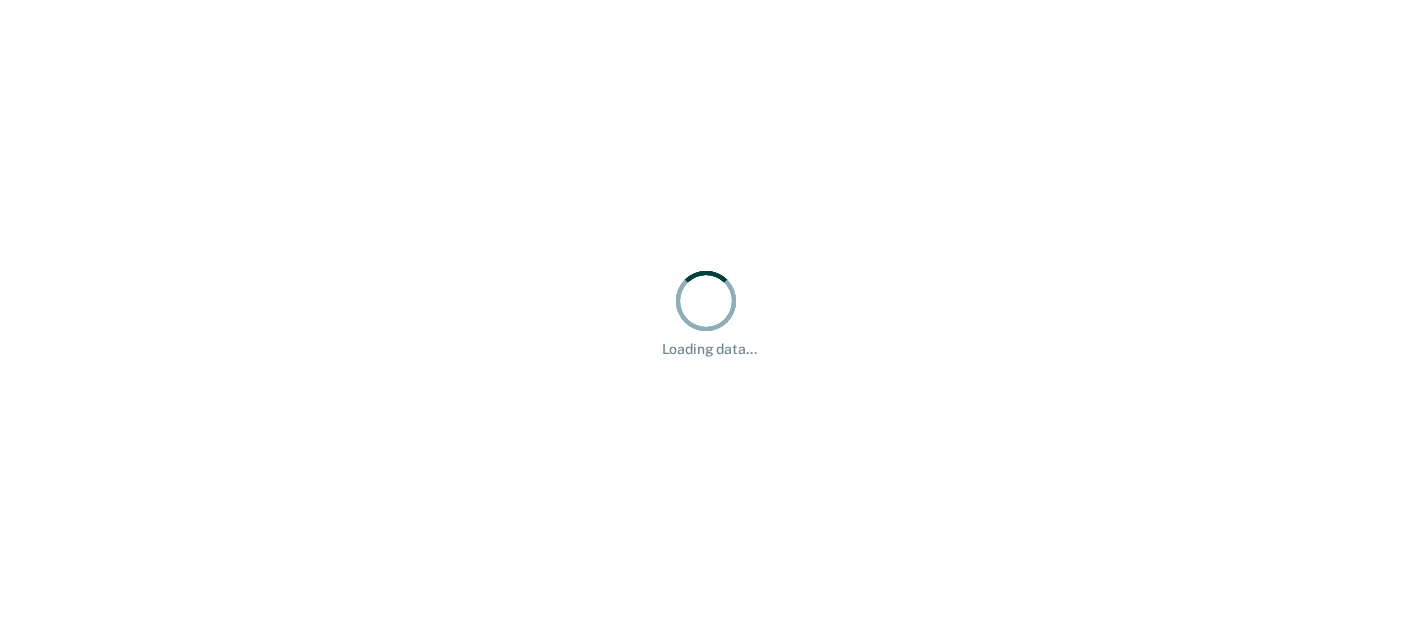 scroll, scrollTop: 0, scrollLeft: 0, axis: both 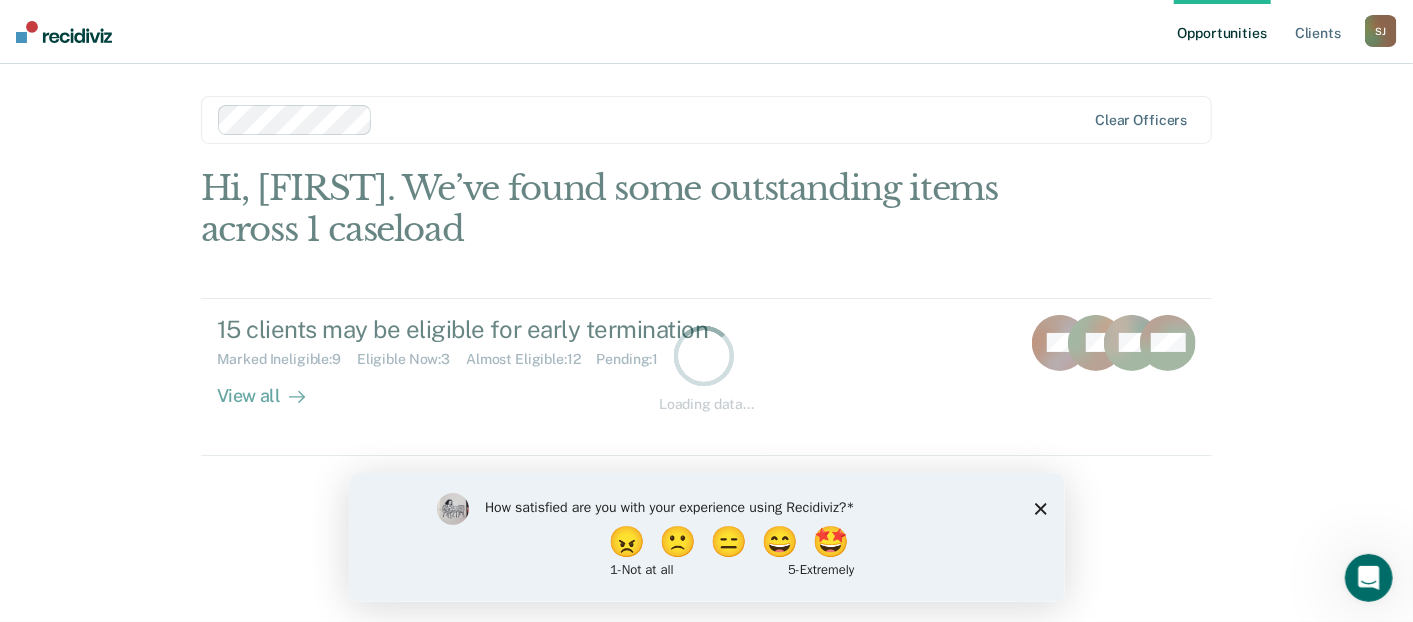 click 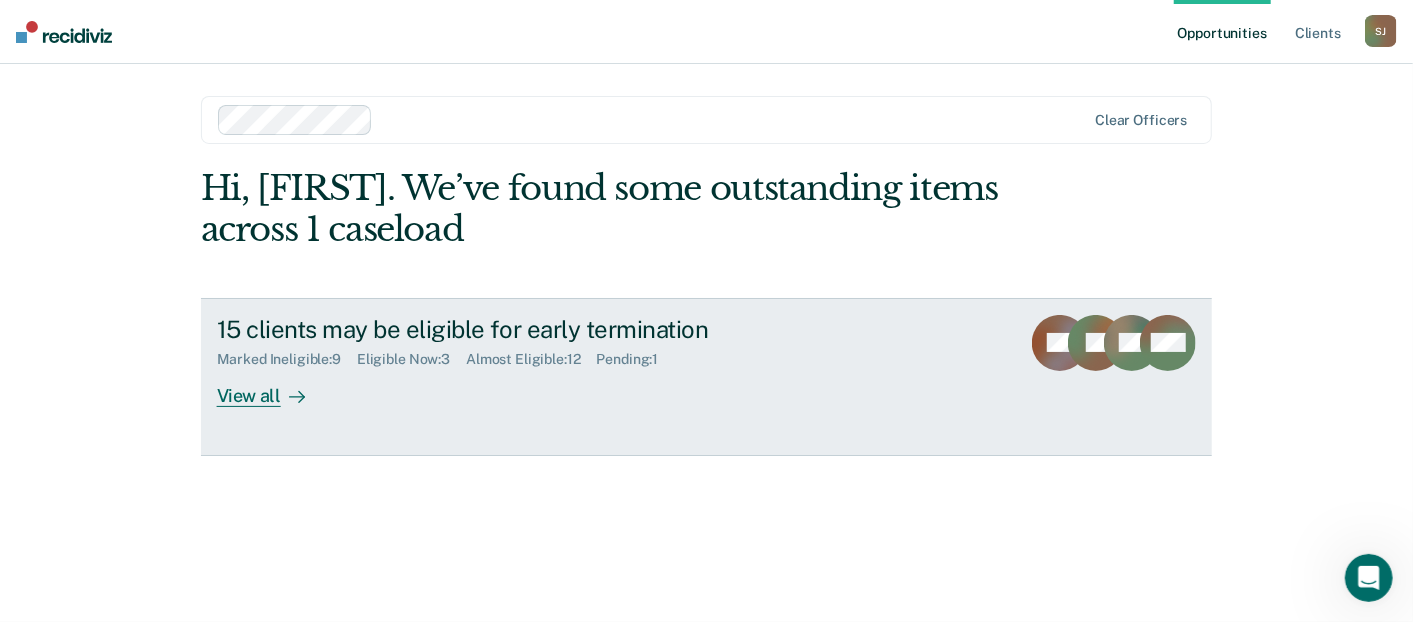 click on "Eligible Now :  3" at bounding box center (411, 359) 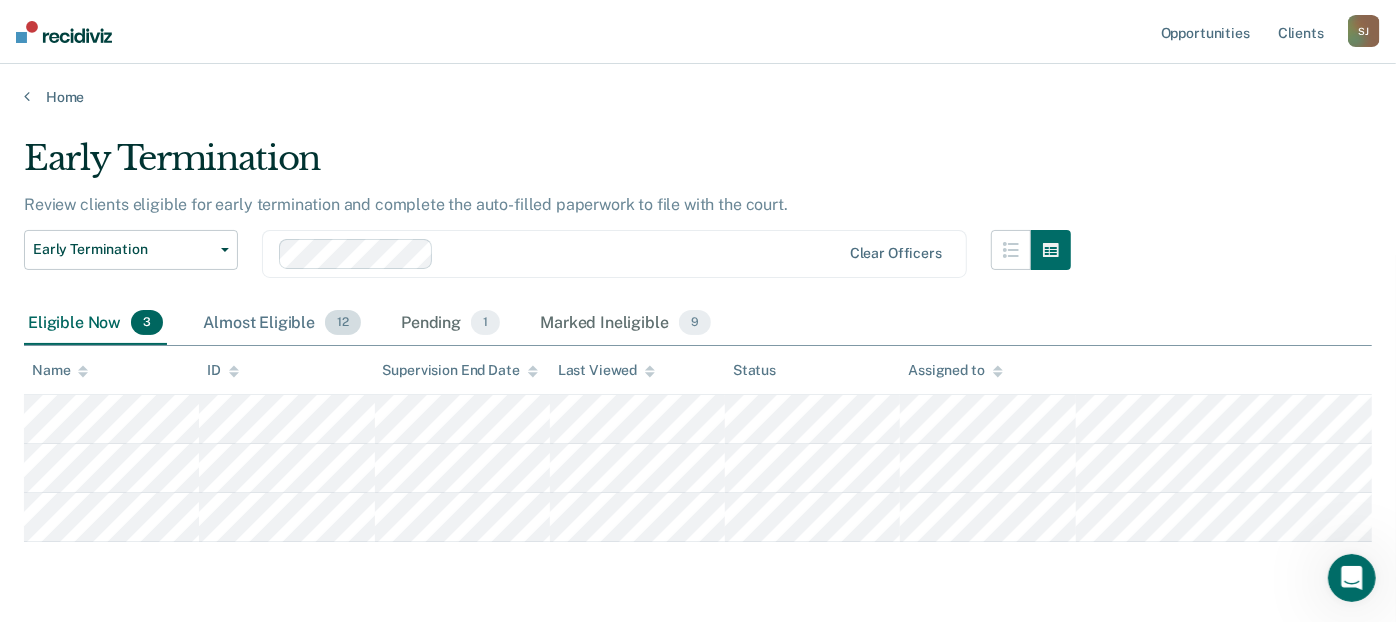 click on "Almost Eligible 12" at bounding box center [282, 324] 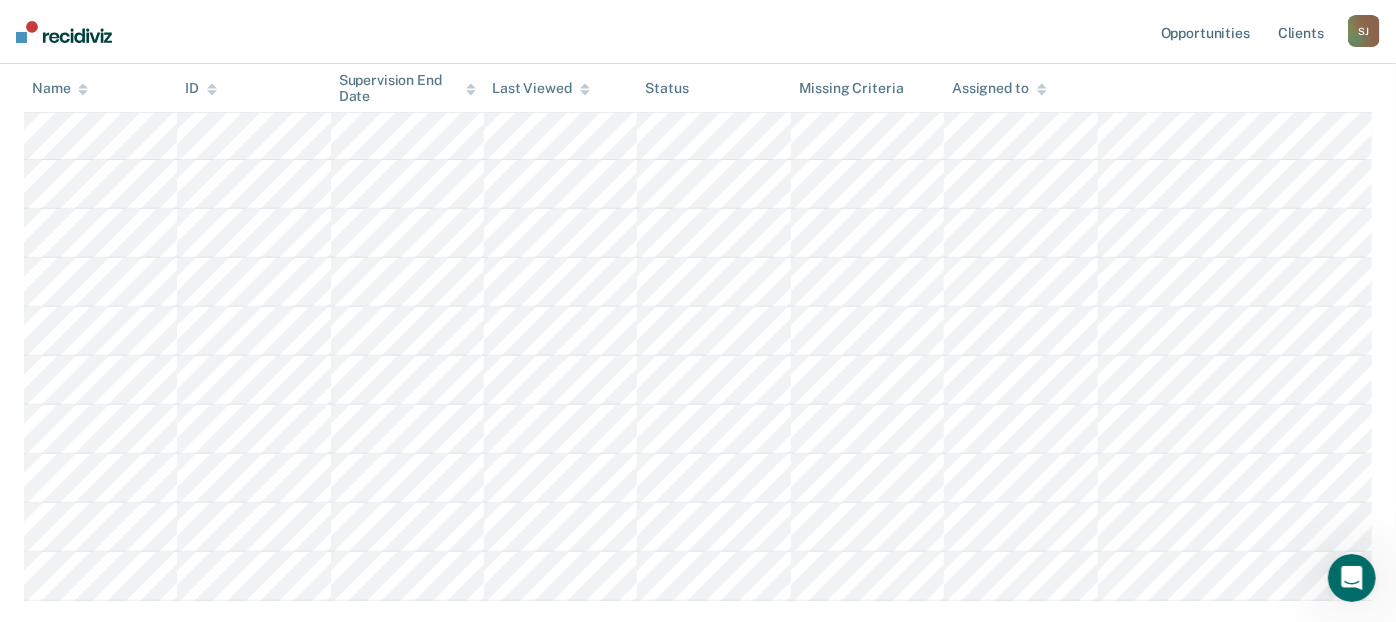 scroll, scrollTop: 160, scrollLeft: 0, axis: vertical 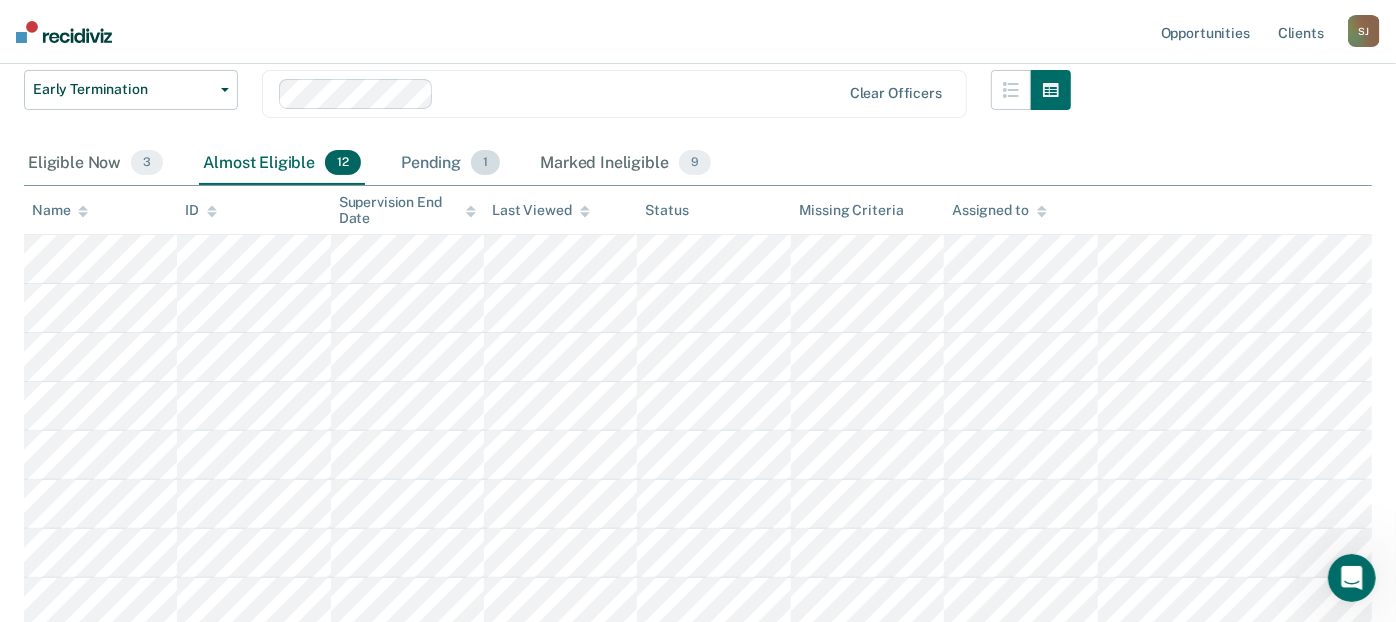 click on "Pending 1" at bounding box center [450, 164] 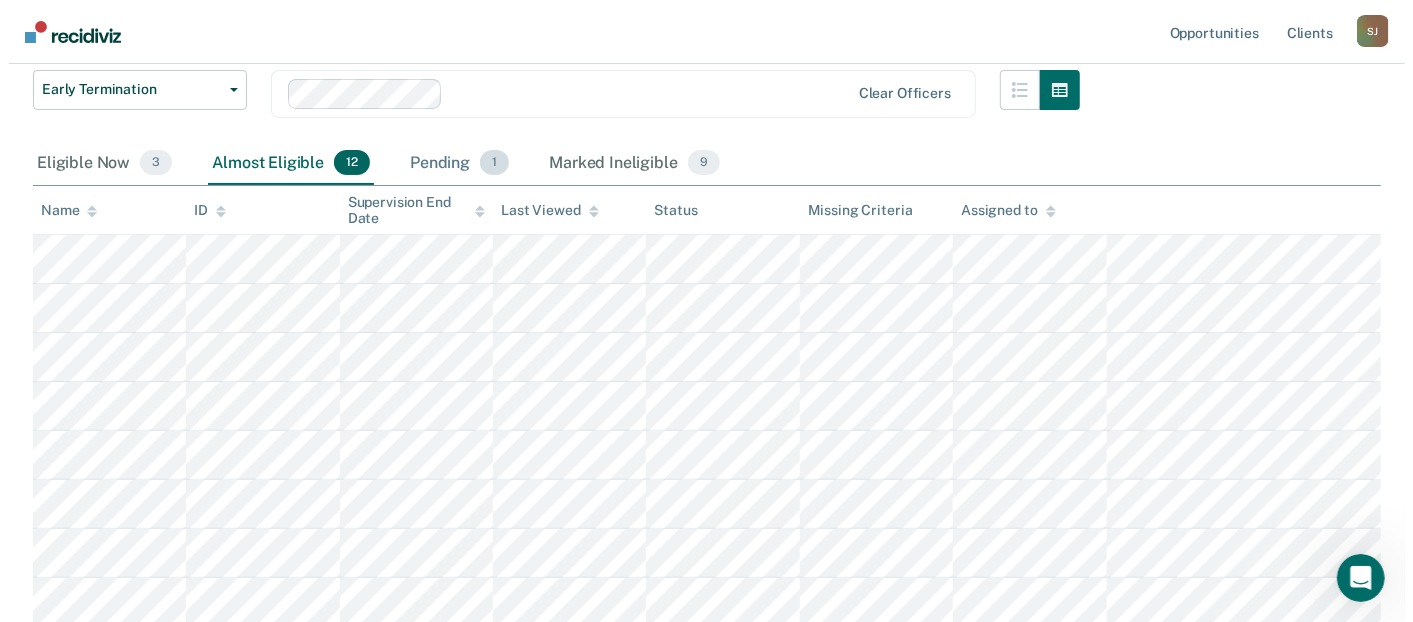 scroll, scrollTop: 0, scrollLeft: 0, axis: both 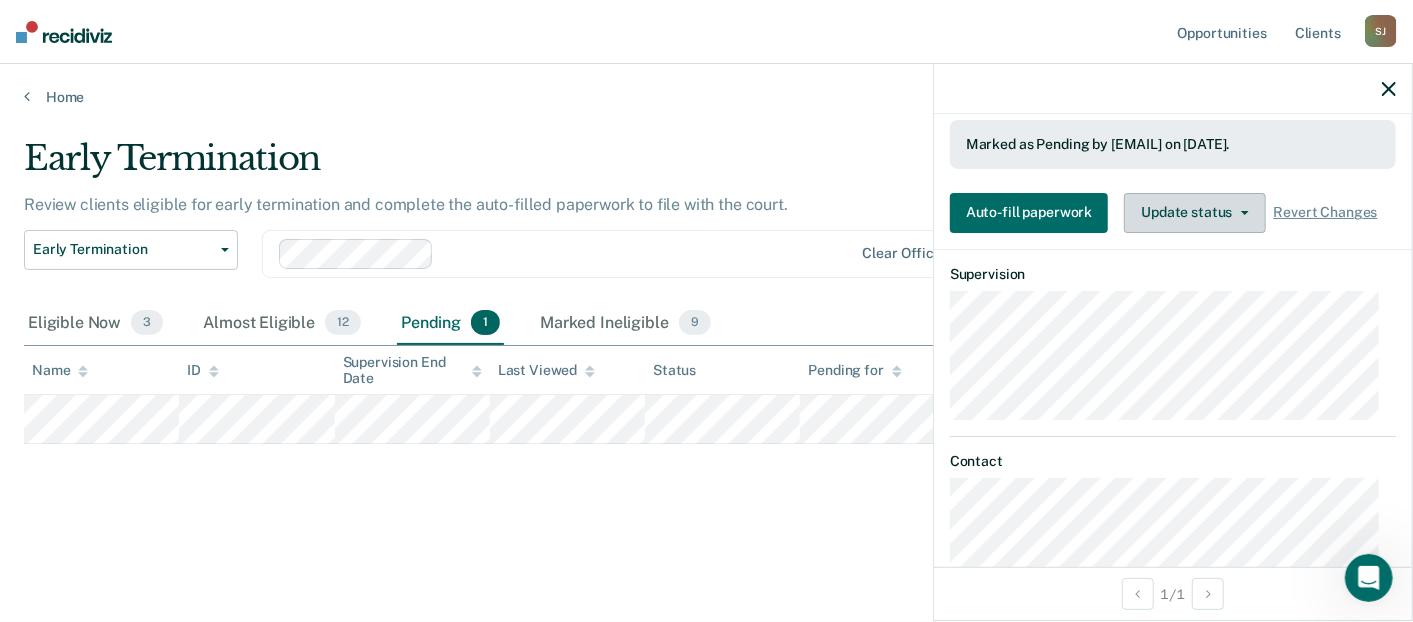 click on "Update status" at bounding box center [1194, 213] 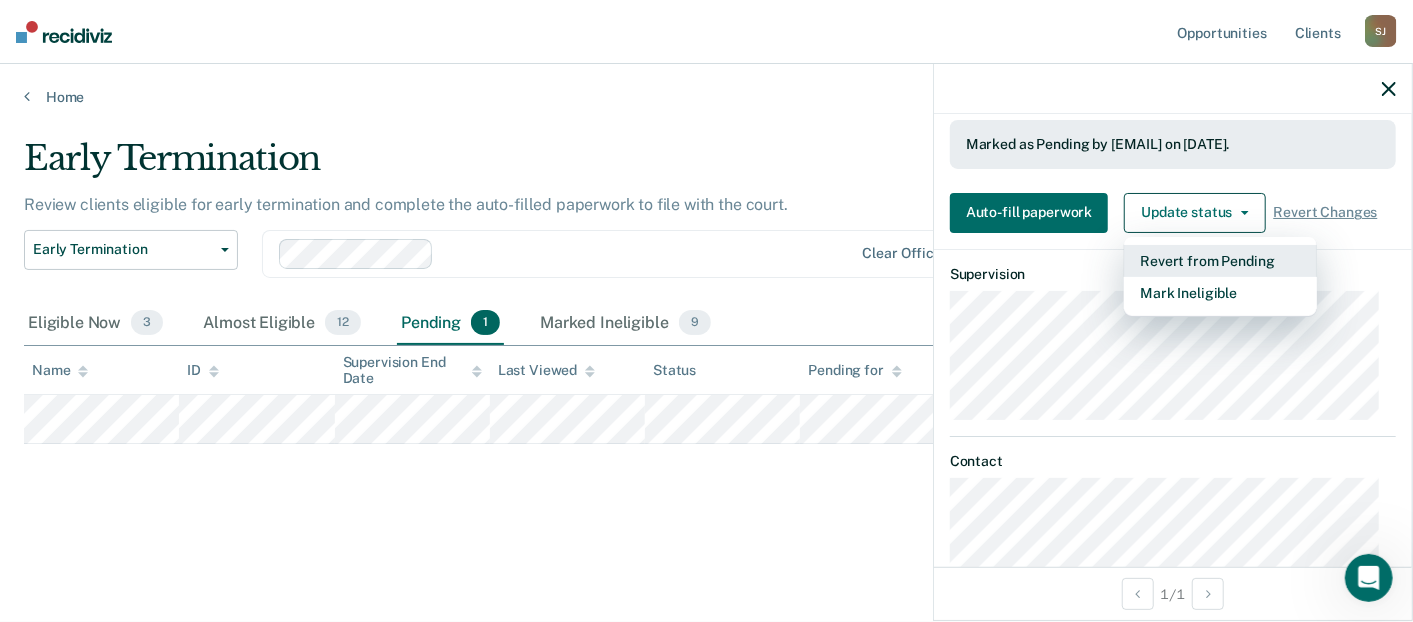 click on "Revert from Pending" at bounding box center (1220, 261) 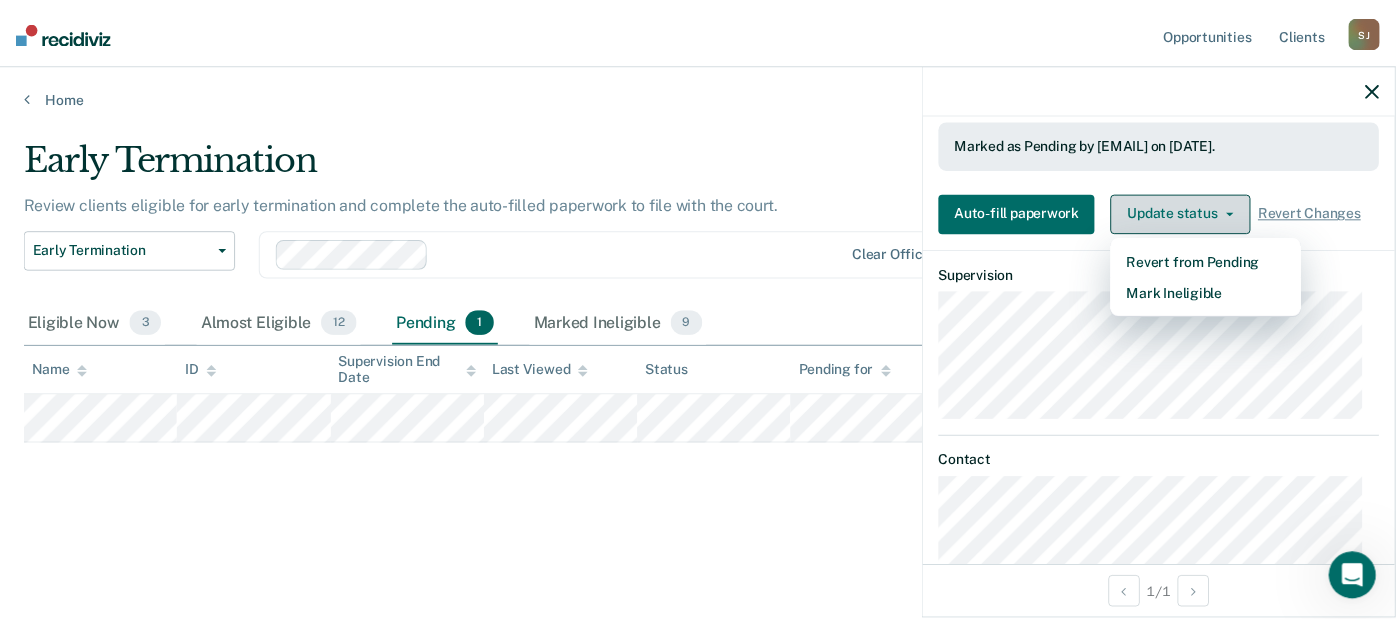 scroll, scrollTop: 363, scrollLeft: 0, axis: vertical 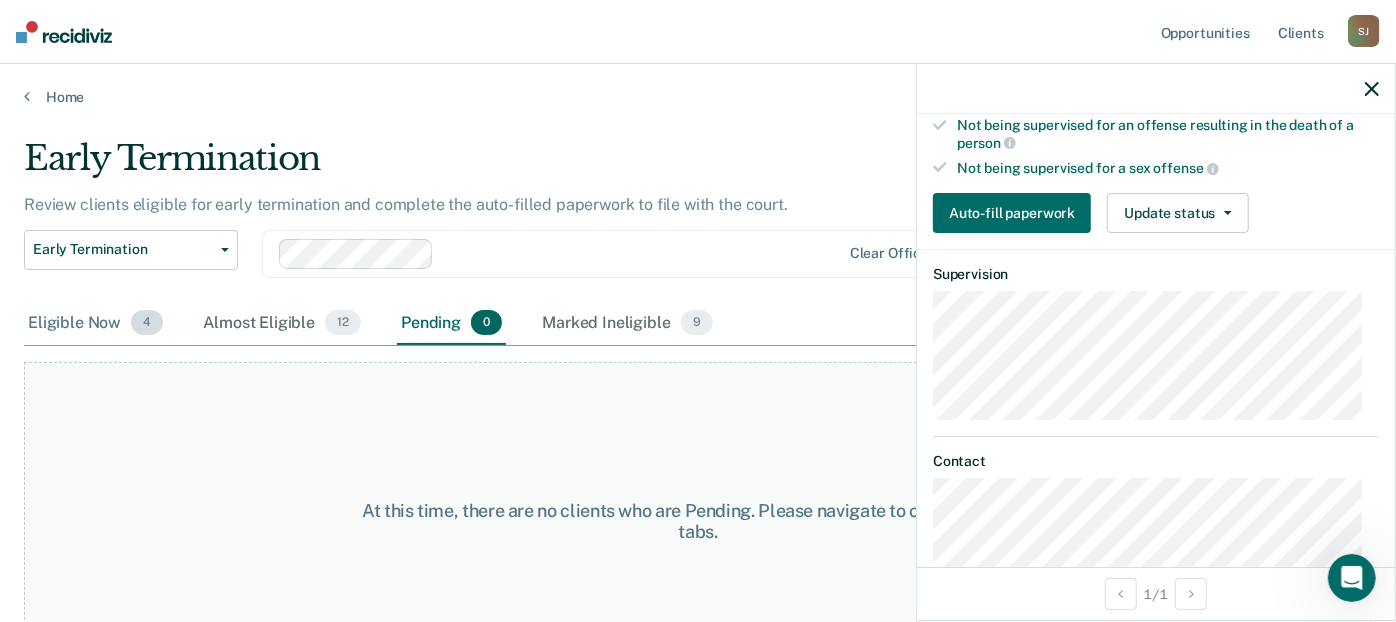 click on "4" at bounding box center (147, 323) 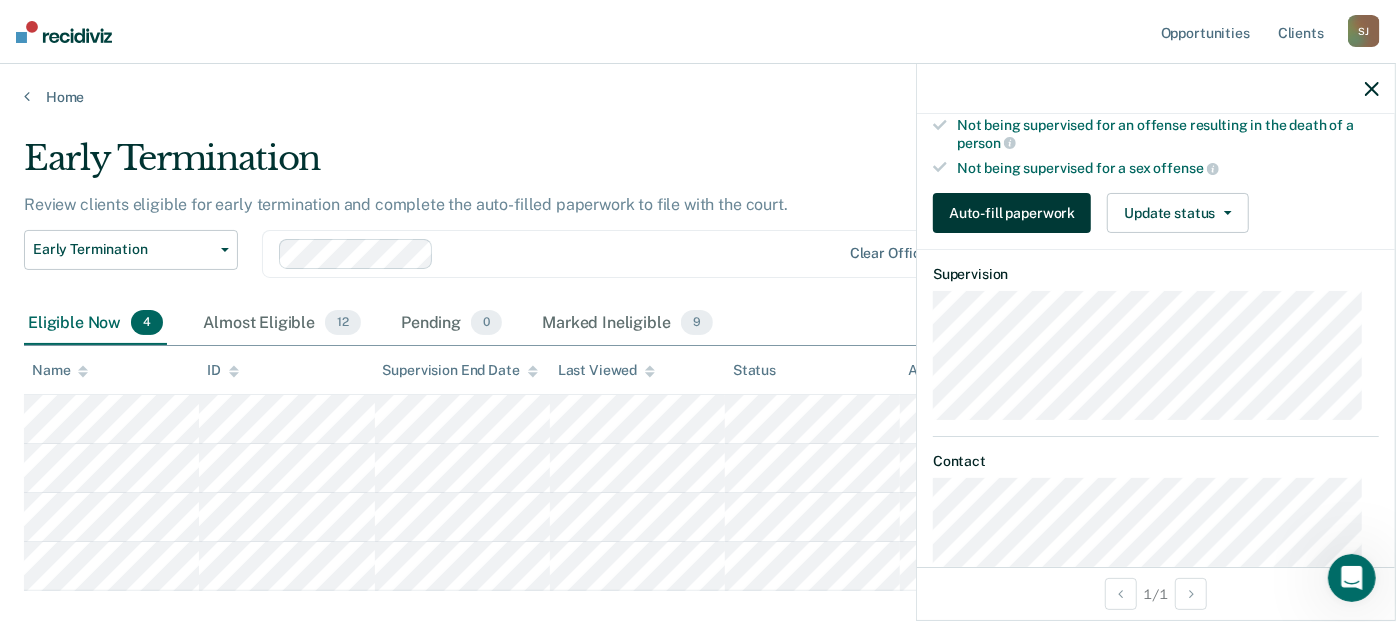 click on "Auto-fill paperwork" at bounding box center (1012, 213) 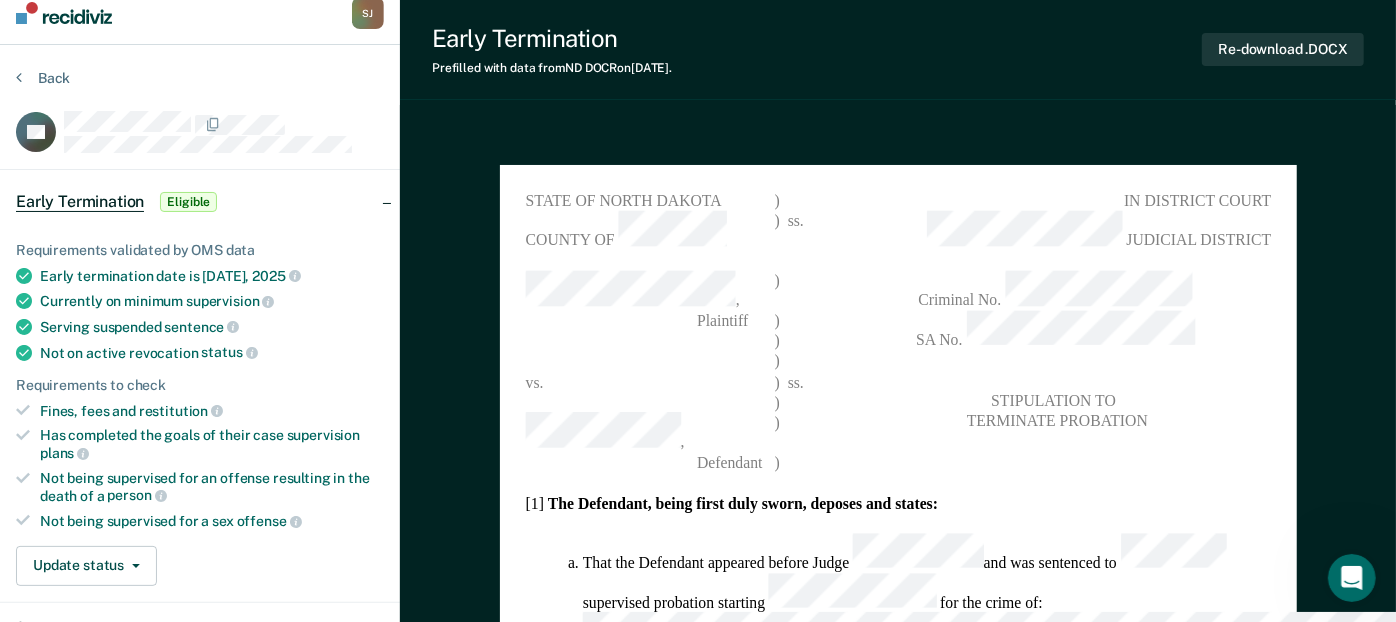 scroll, scrollTop: 0, scrollLeft: 0, axis: both 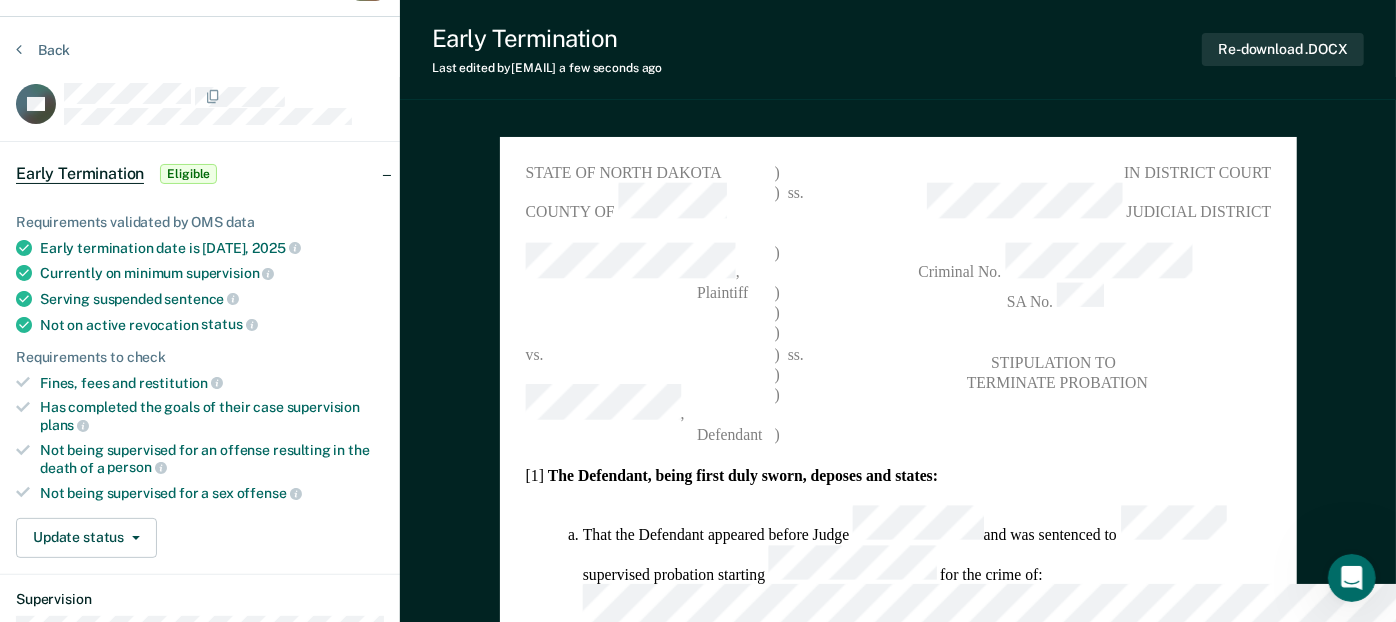 type on "x" 